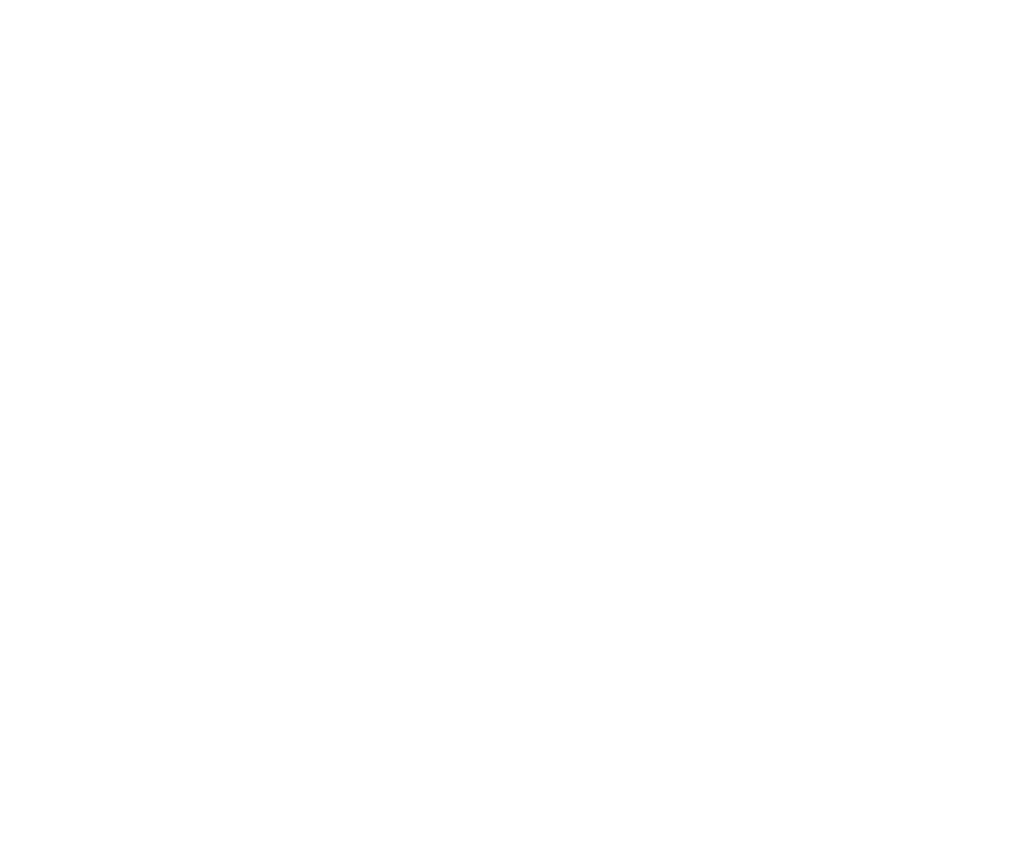 scroll, scrollTop: 0, scrollLeft: 0, axis: both 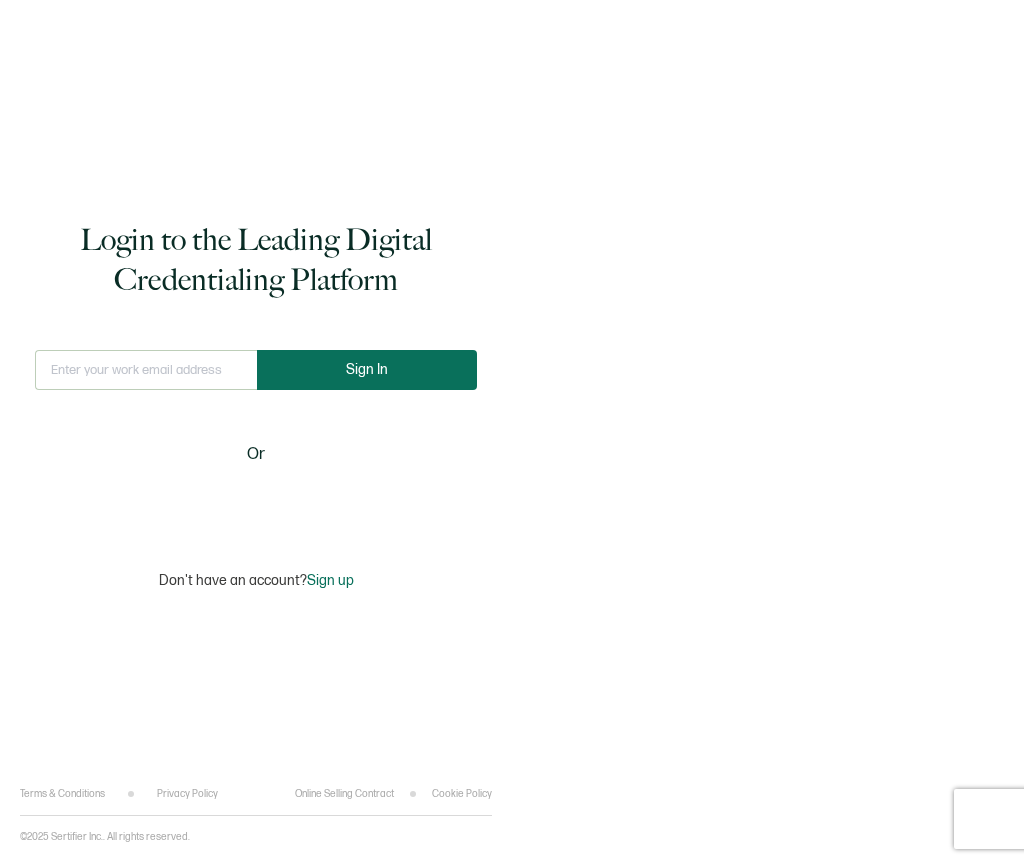 click on "Sign In" at bounding box center [367, 370] 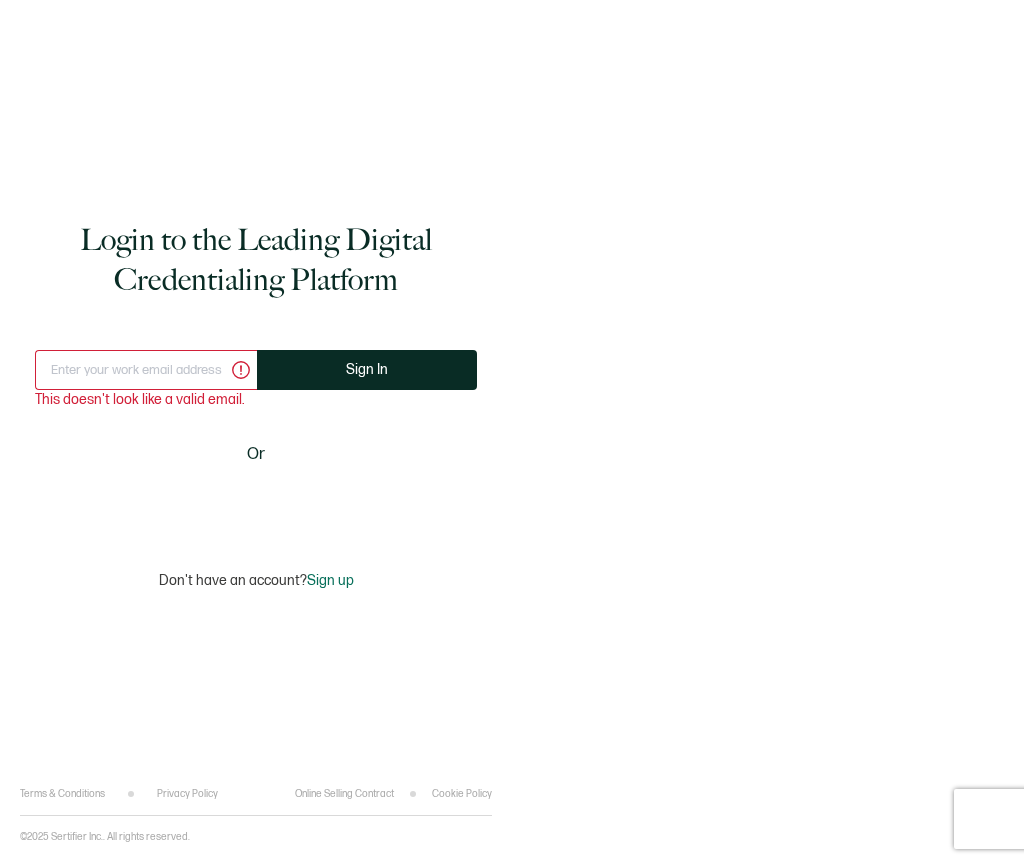 click at bounding box center [146, 370] 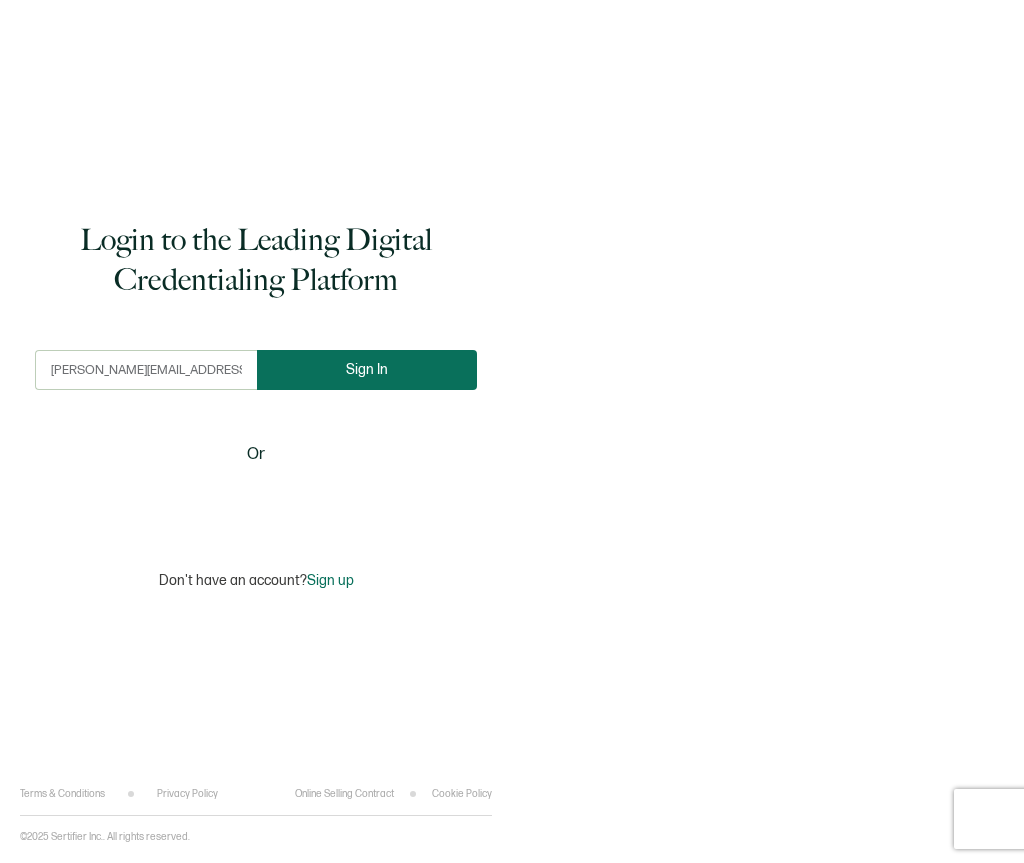 click on "Sign In" at bounding box center [367, 370] 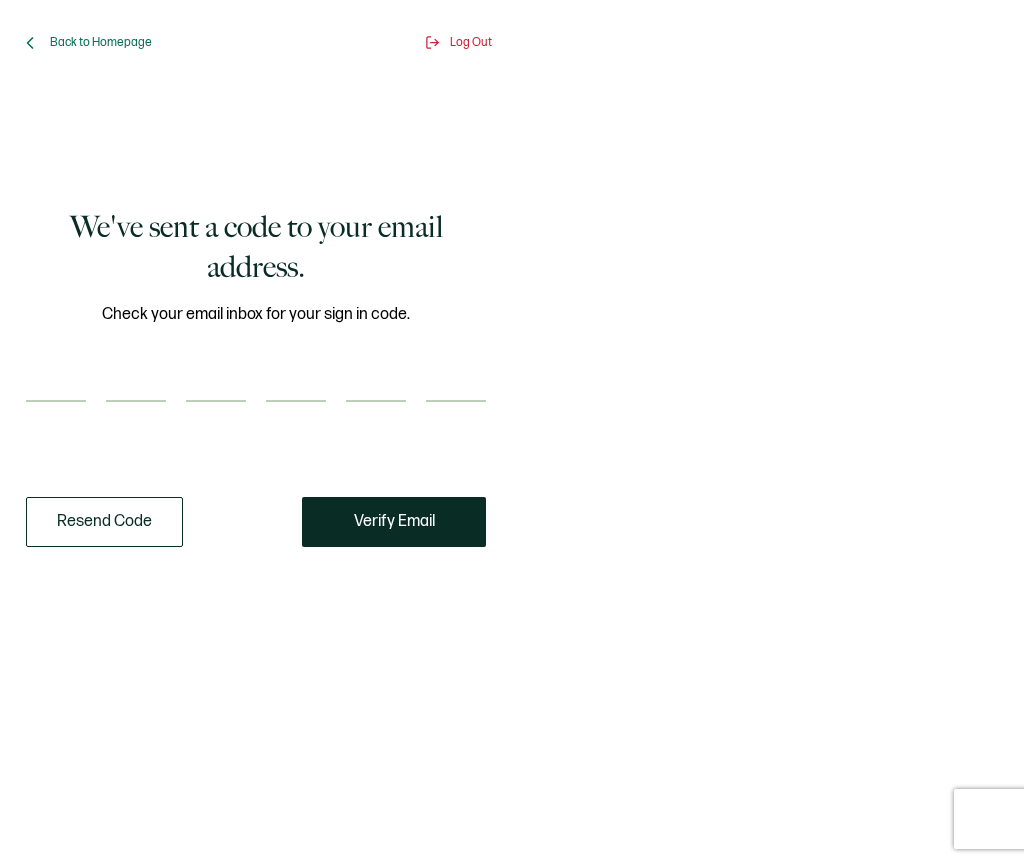 click at bounding box center (56, 382) 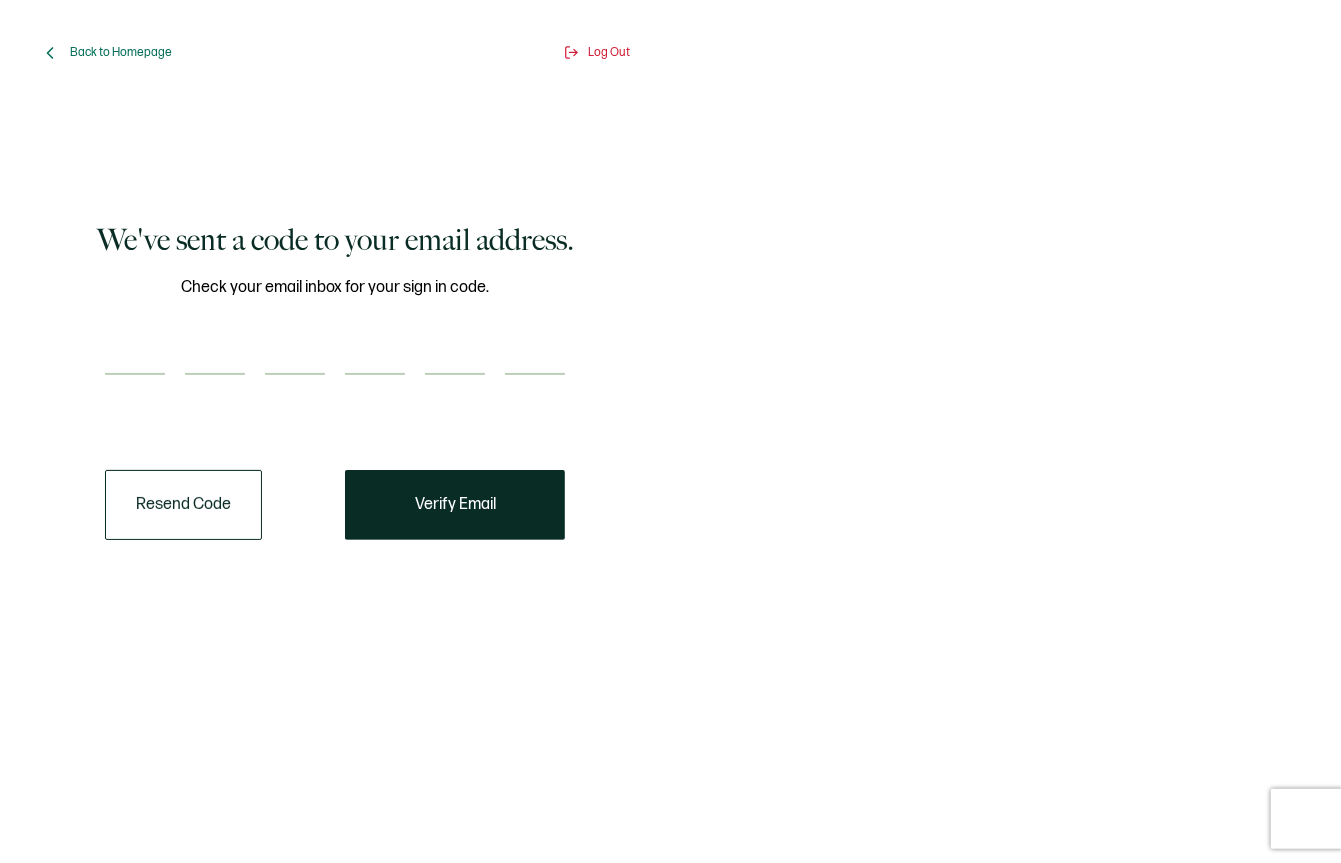 click at bounding box center (135, 355) 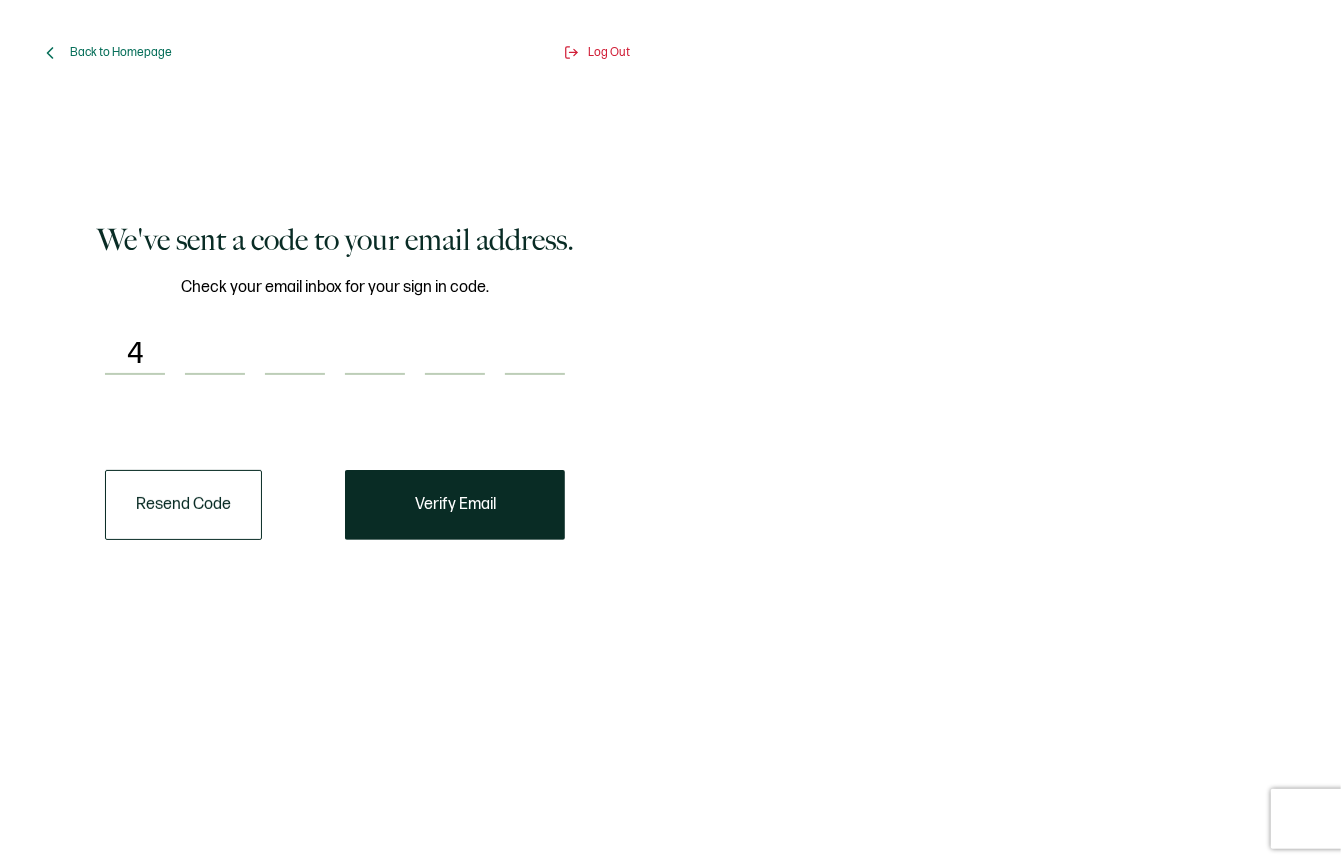 type on "8" 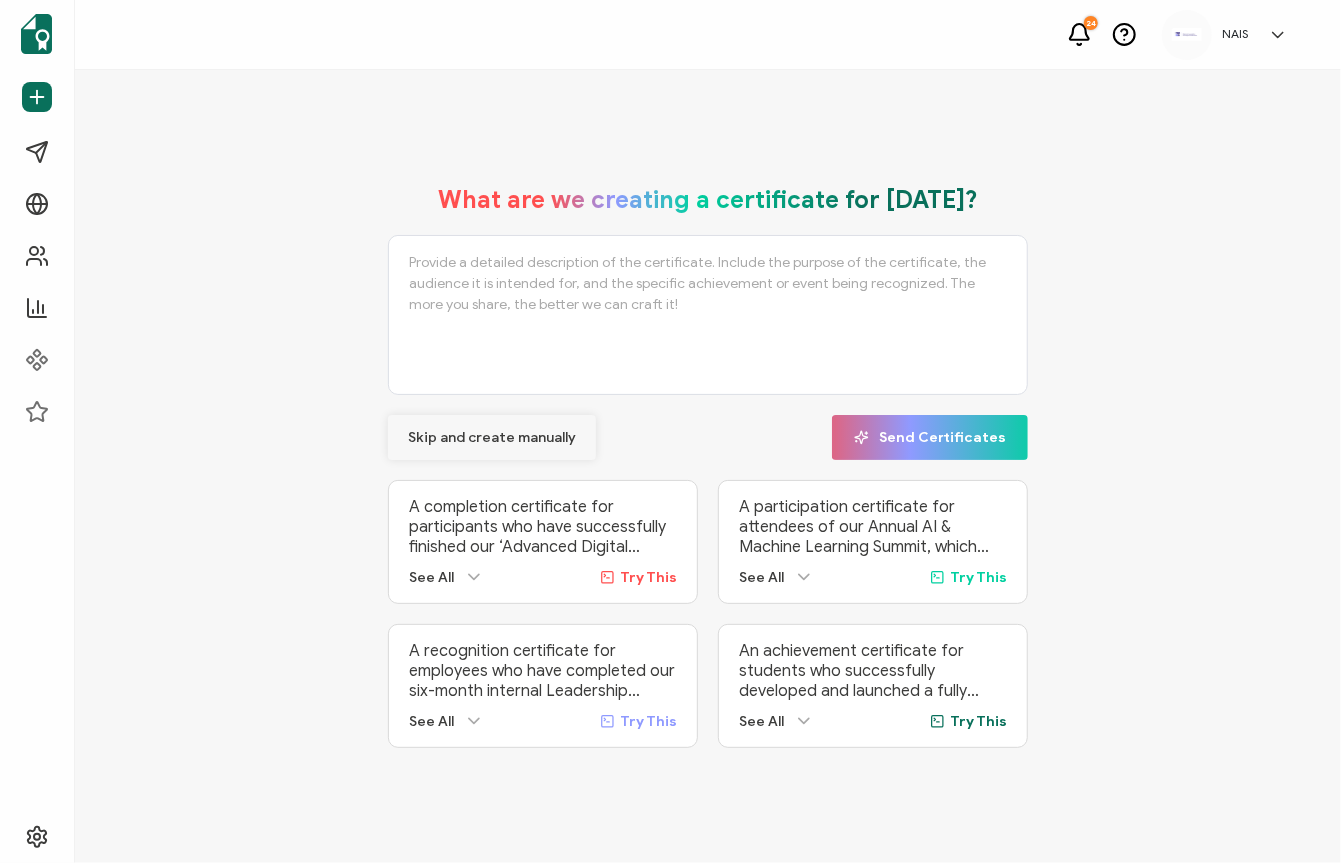 click on "Skip and create manually" at bounding box center (492, 438) 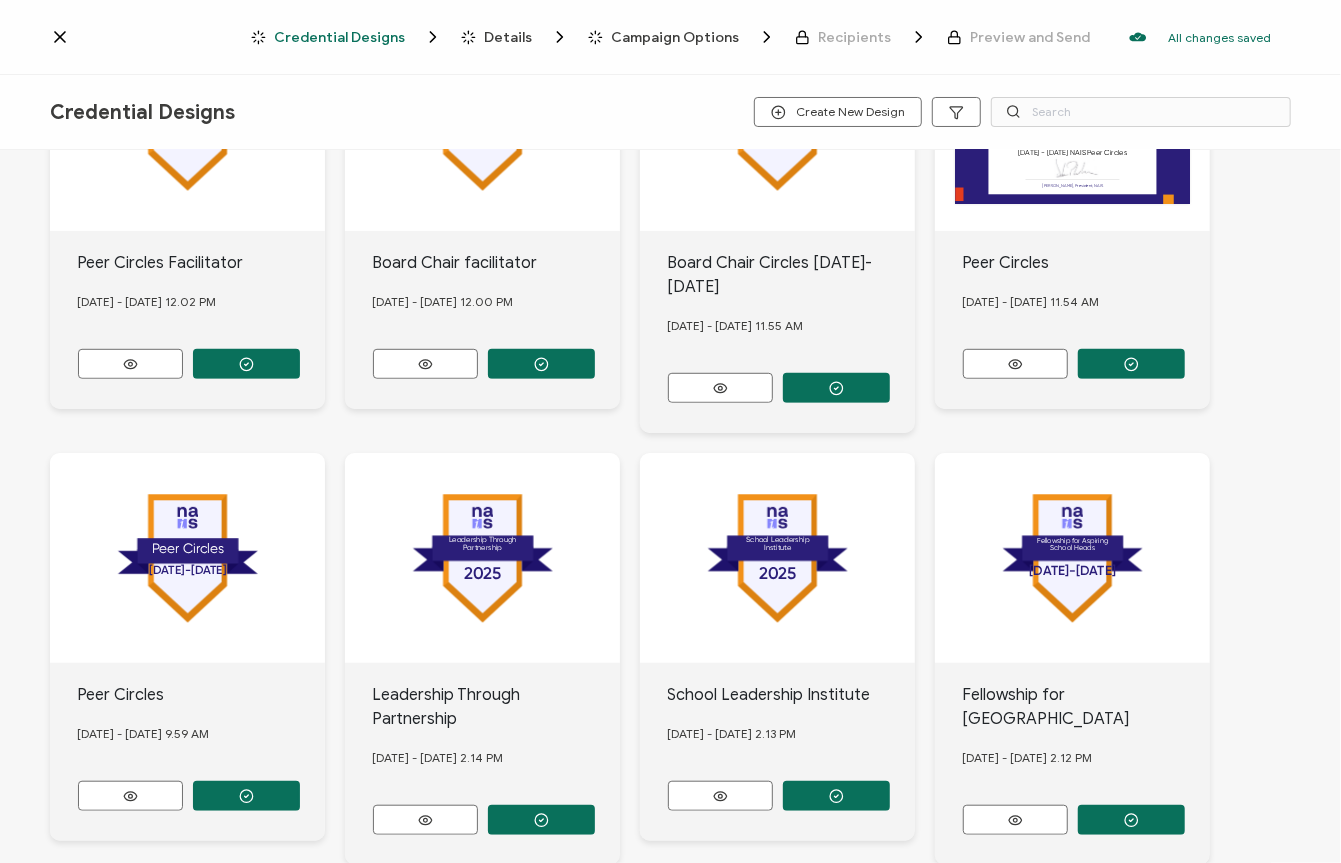 scroll, scrollTop: 684, scrollLeft: 0, axis: vertical 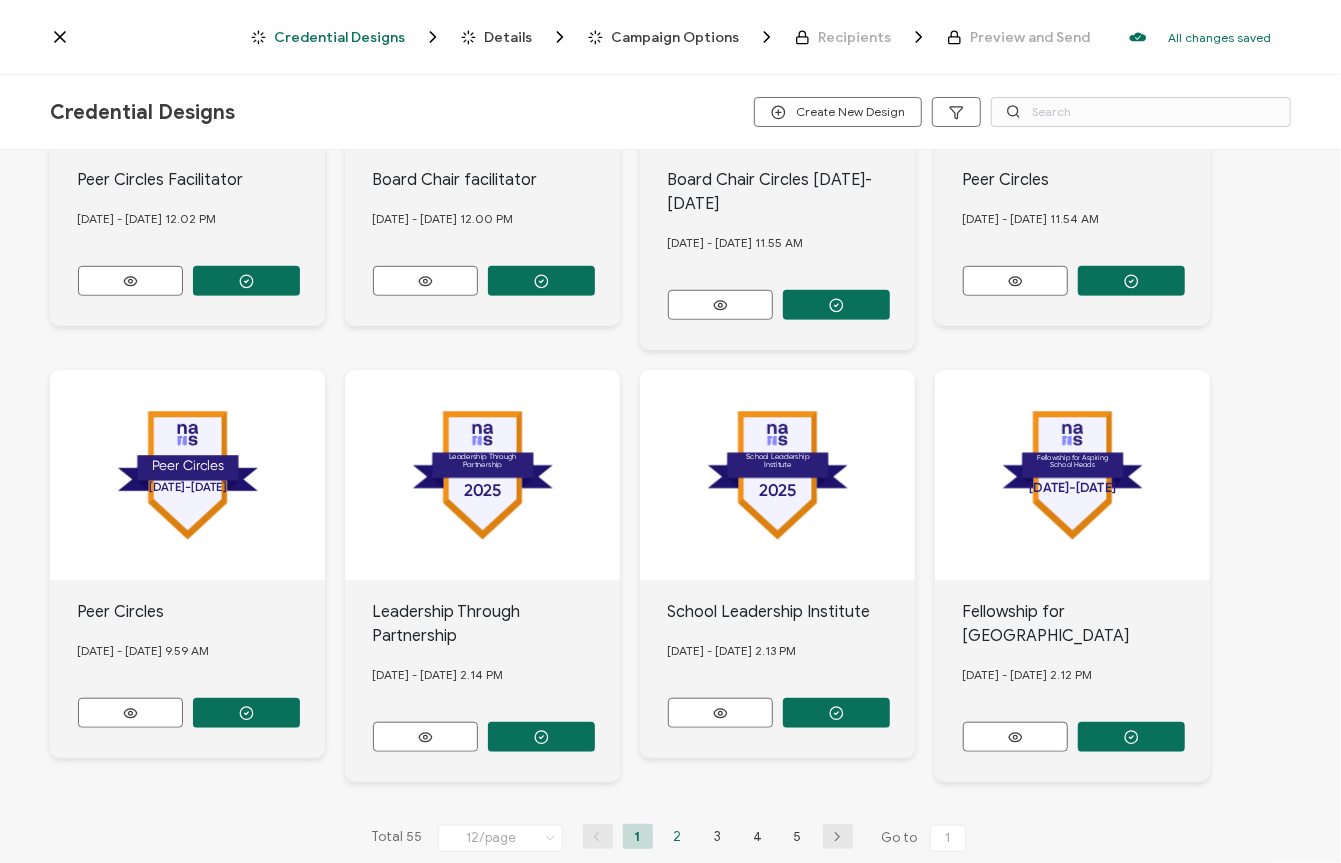 click on "2" at bounding box center [678, 836] 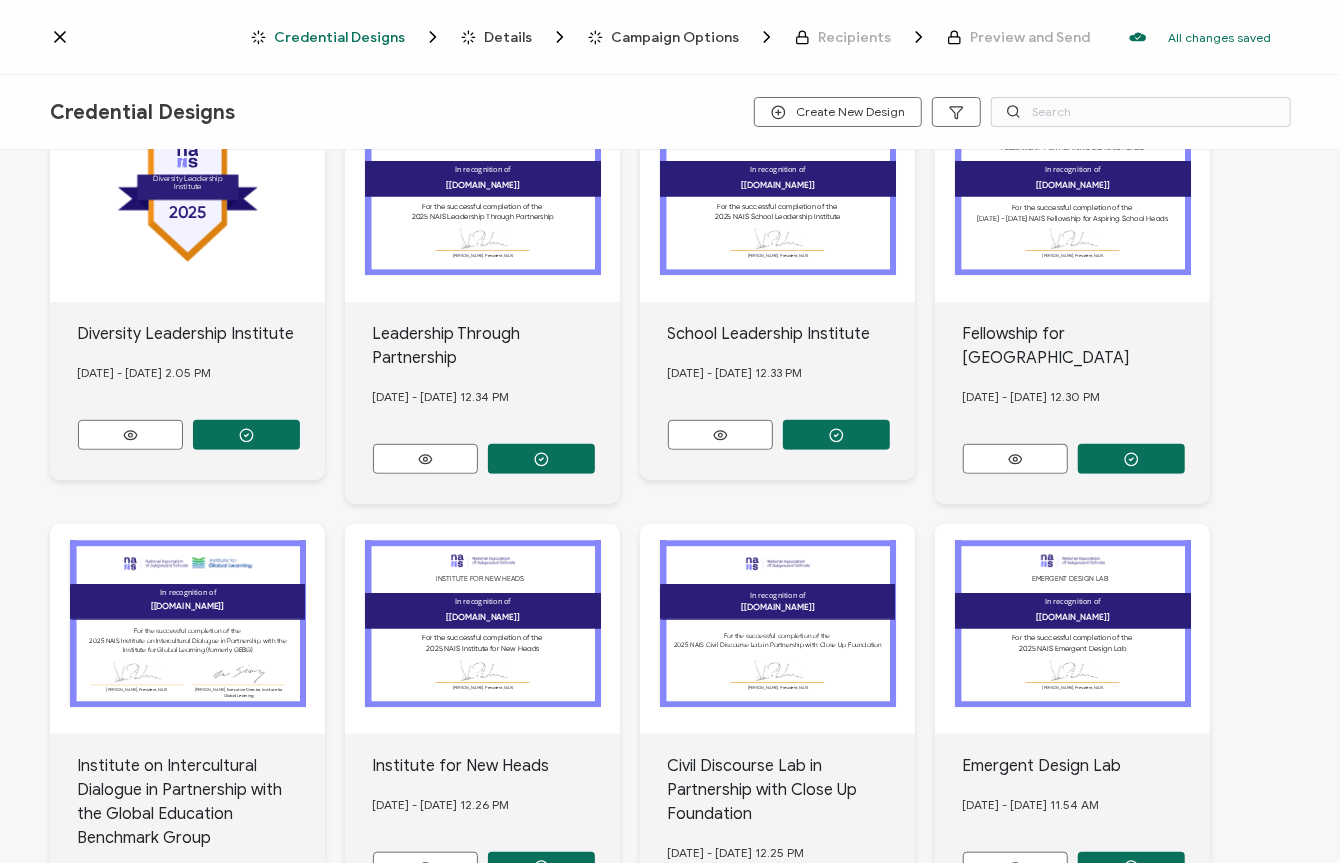 scroll, scrollTop: 804, scrollLeft: 0, axis: vertical 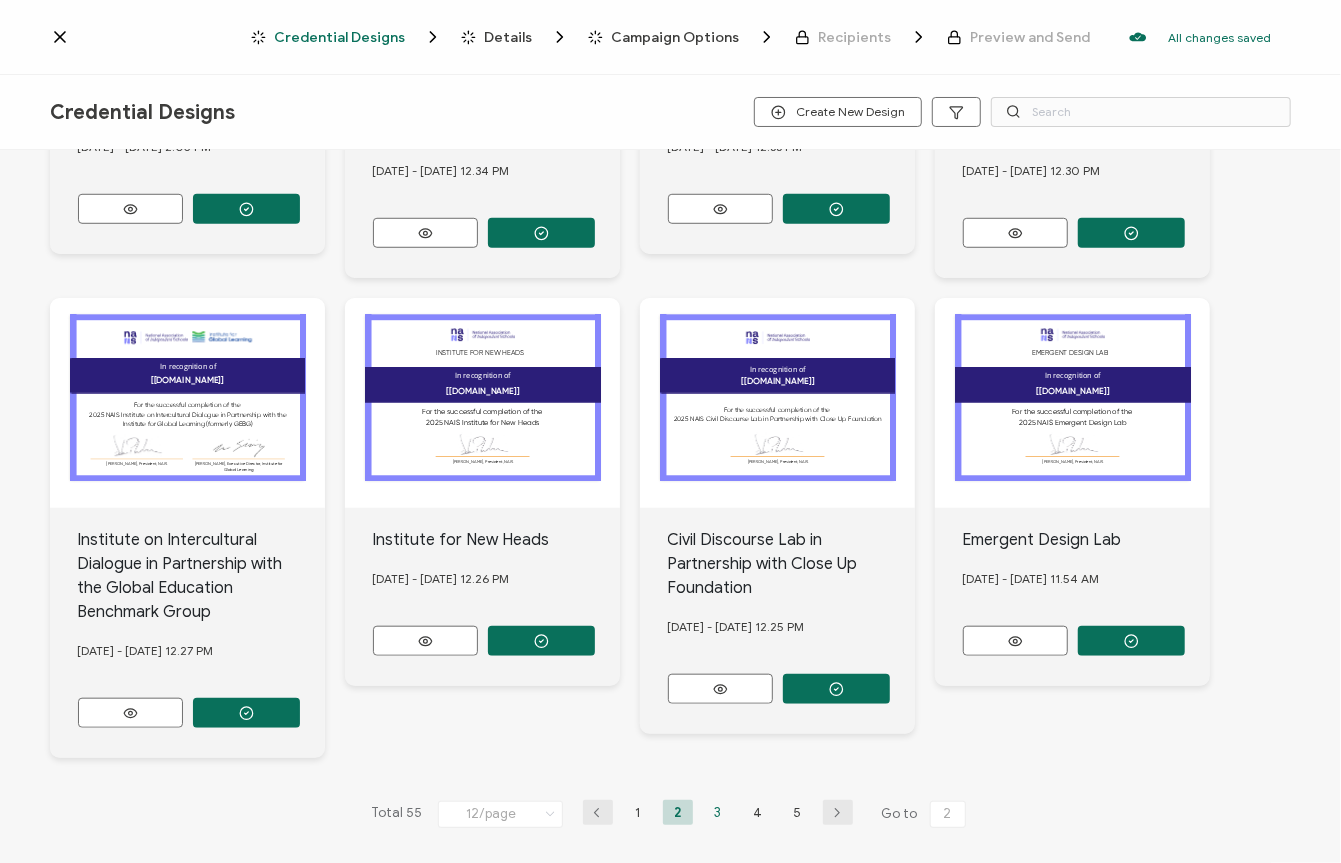 click on "3" at bounding box center (718, 812) 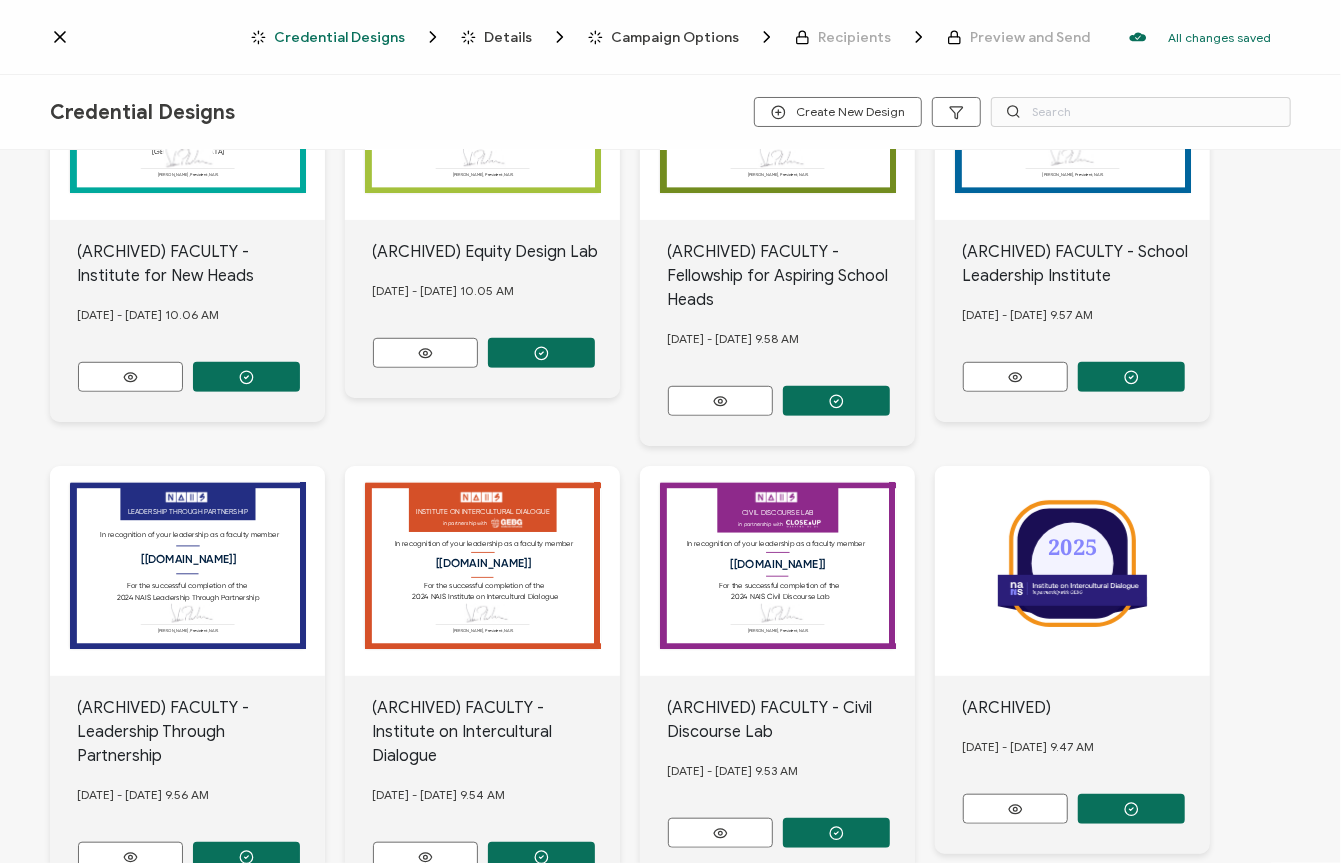 scroll, scrollTop: 780, scrollLeft: 0, axis: vertical 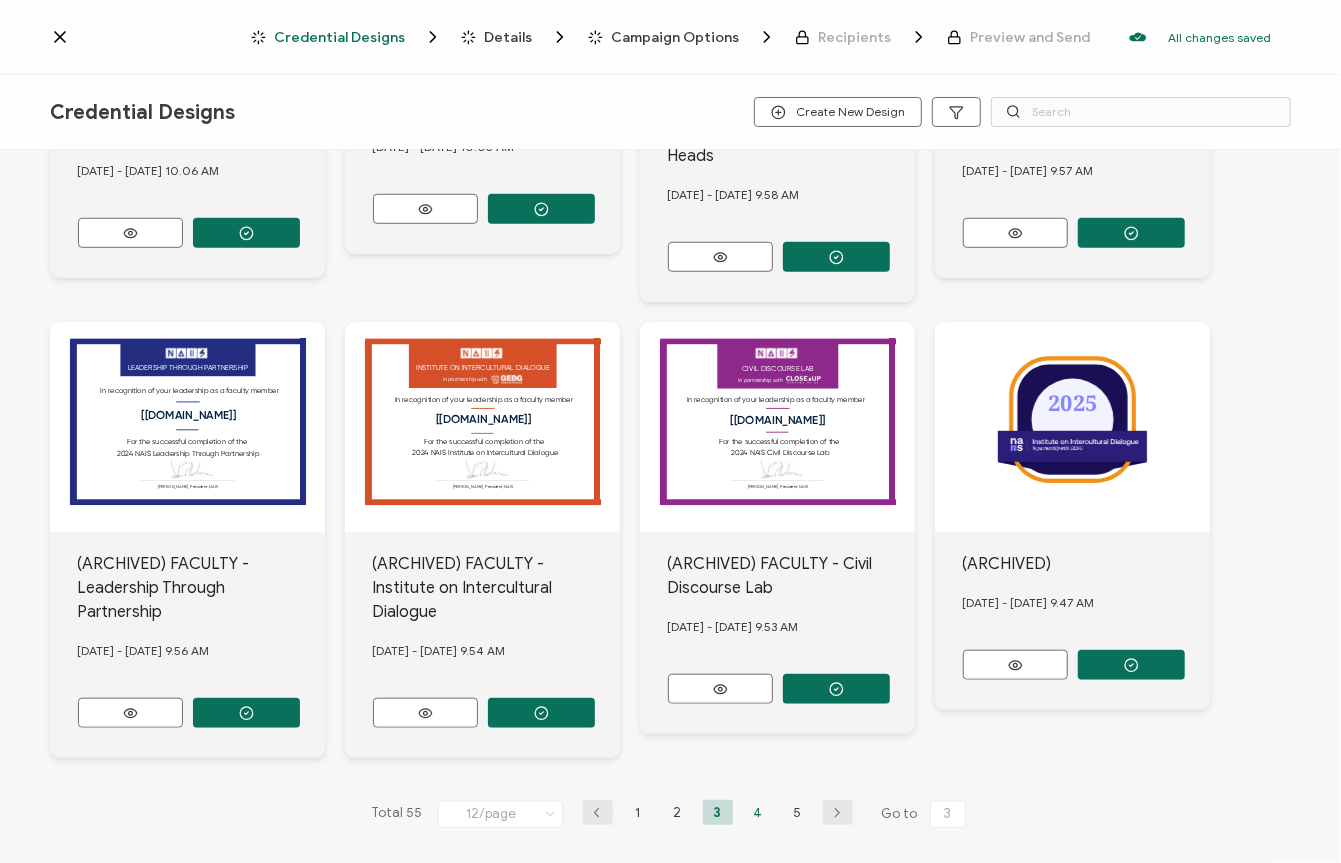 click on "4" at bounding box center [758, 812] 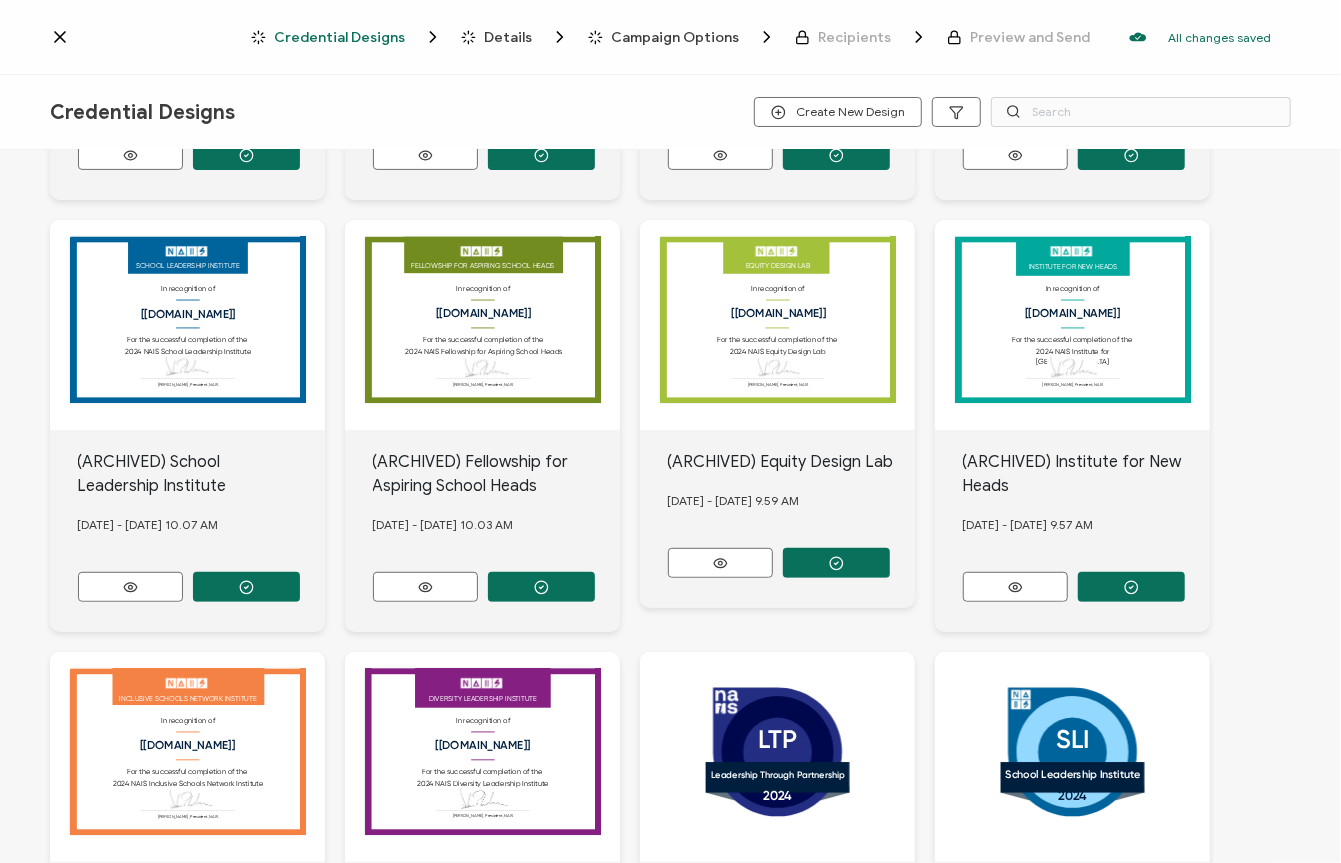 scroll, scrollTop: 708, scrollLeft: 0, axis: vertical 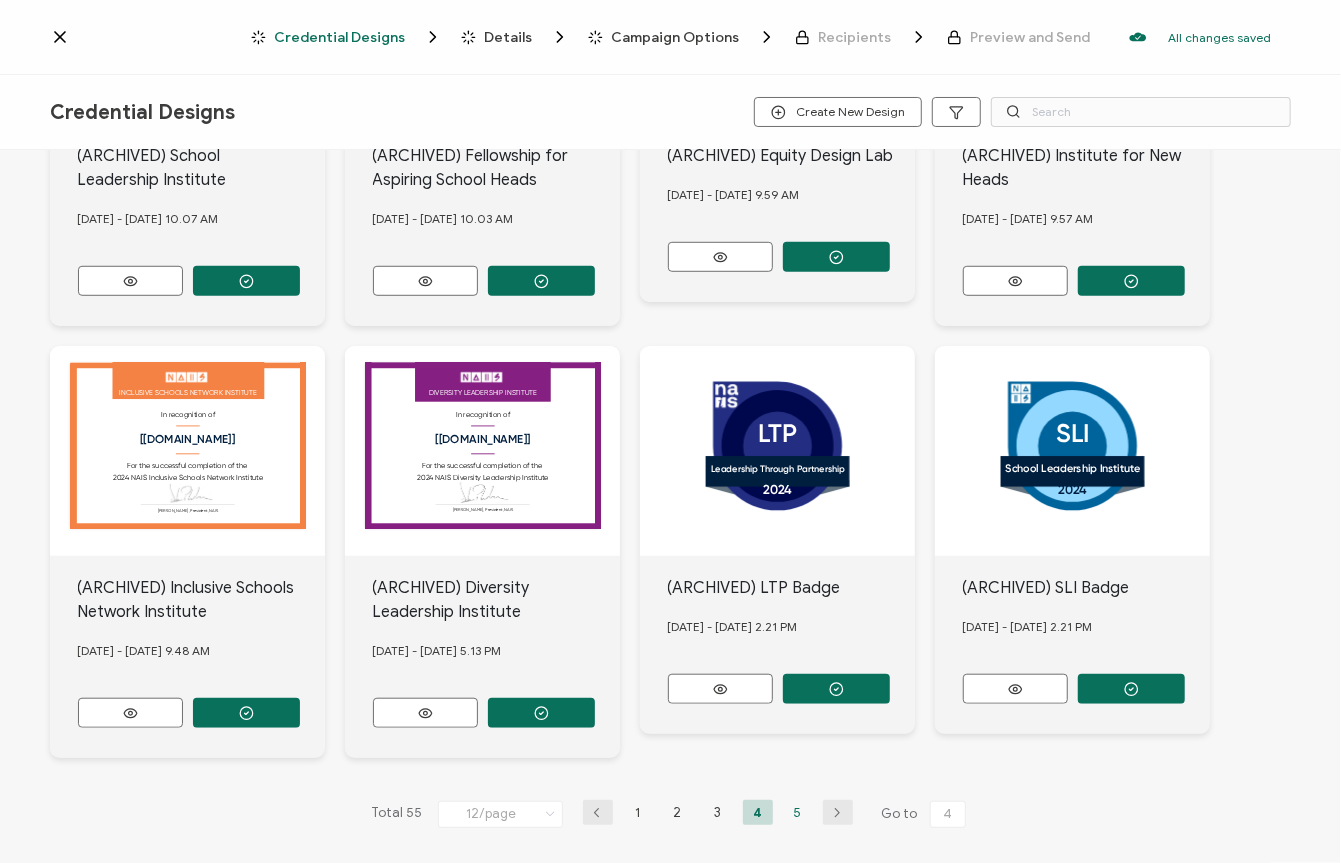 click on "5" at bounding box center [798, 812] 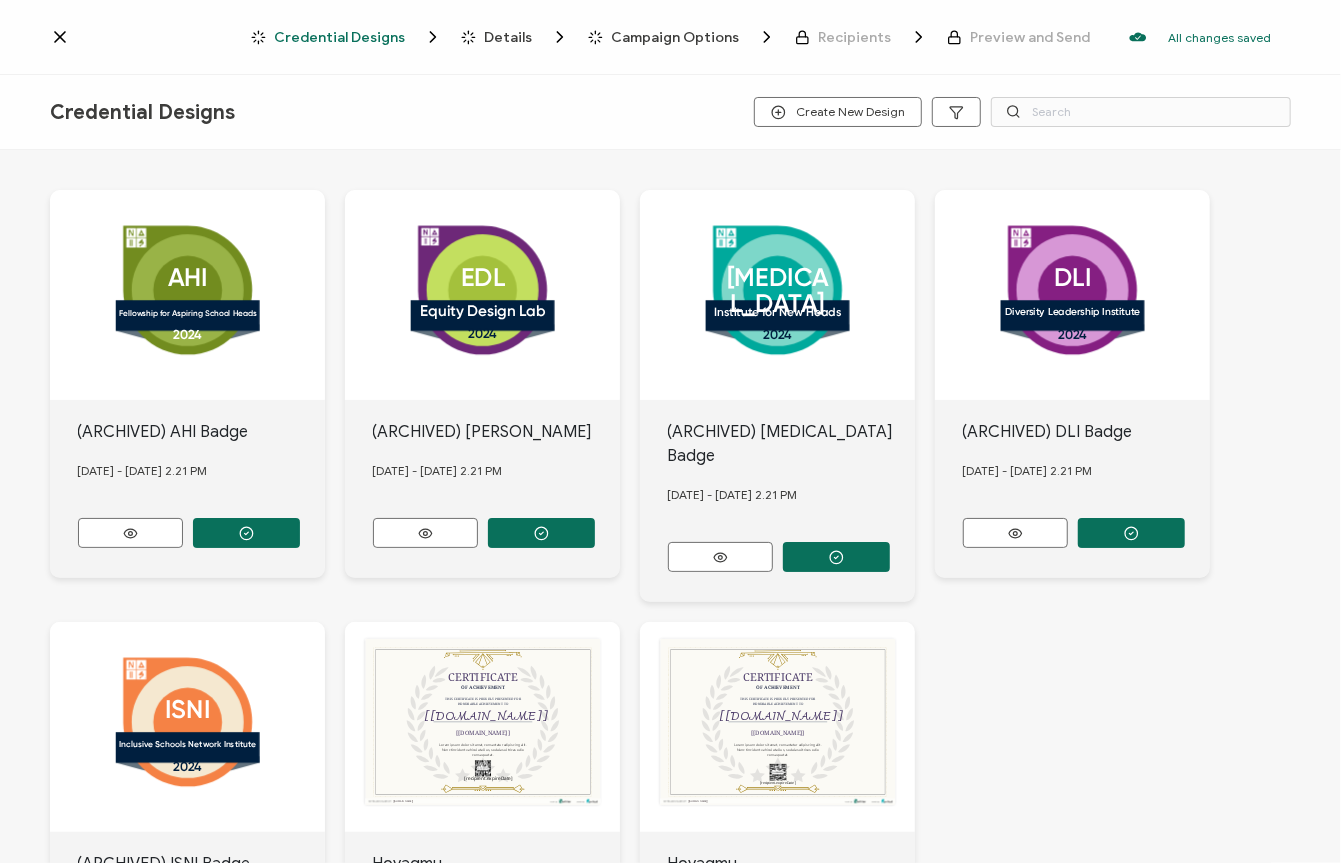 scroll, scrollTop: 232, scrollLeft: 0, axis: vertical 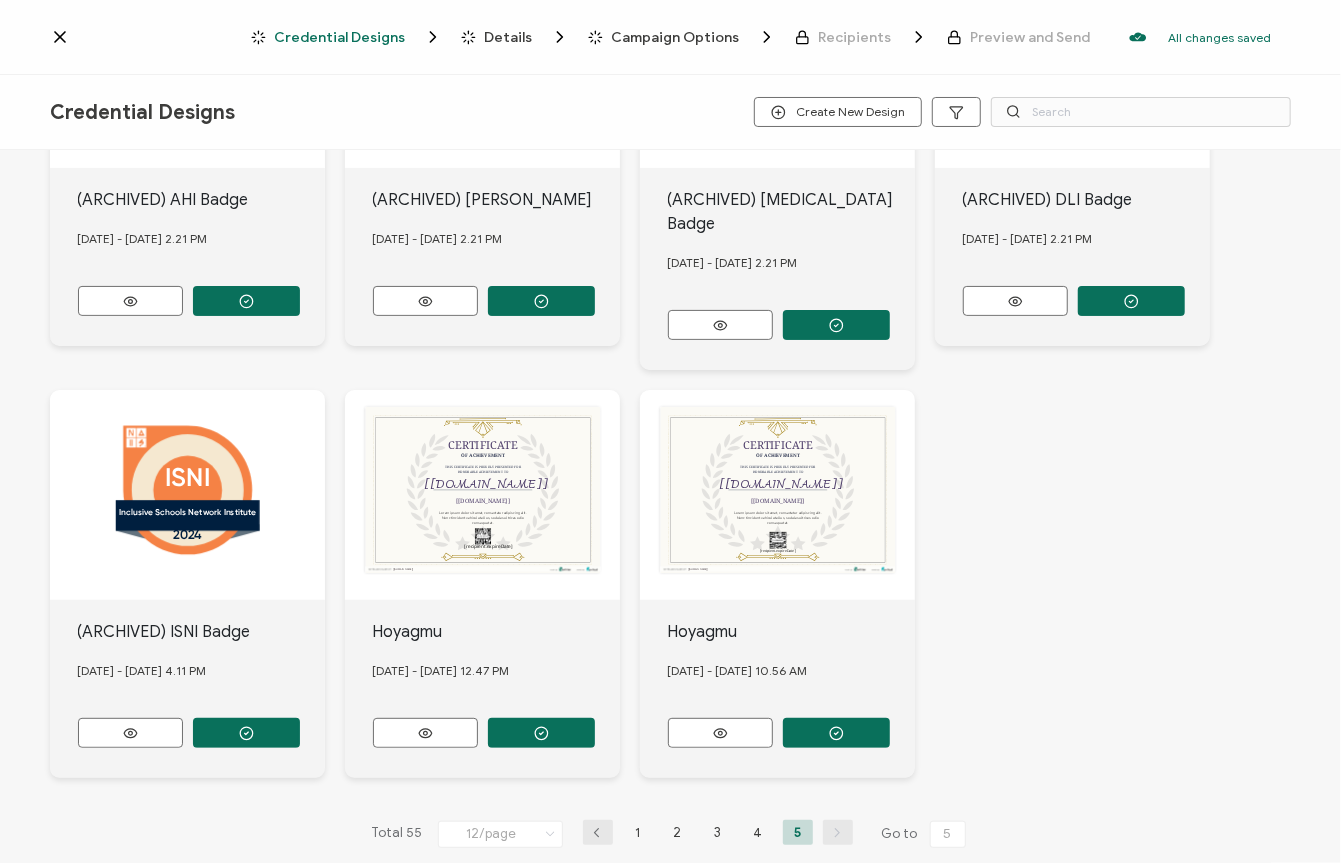 click 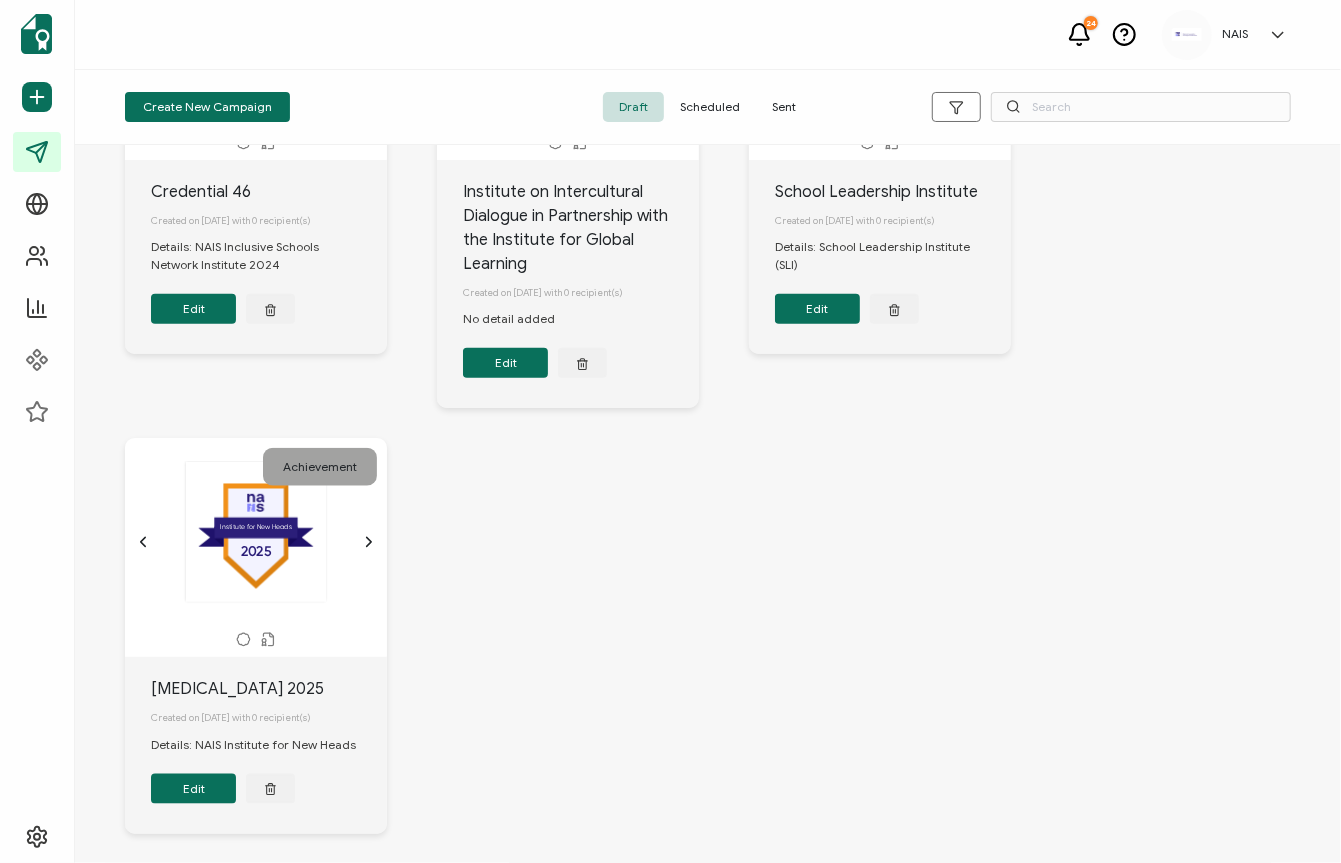 scroll, scrollTop: 1246, scrollLeft: 0, axis: vertical 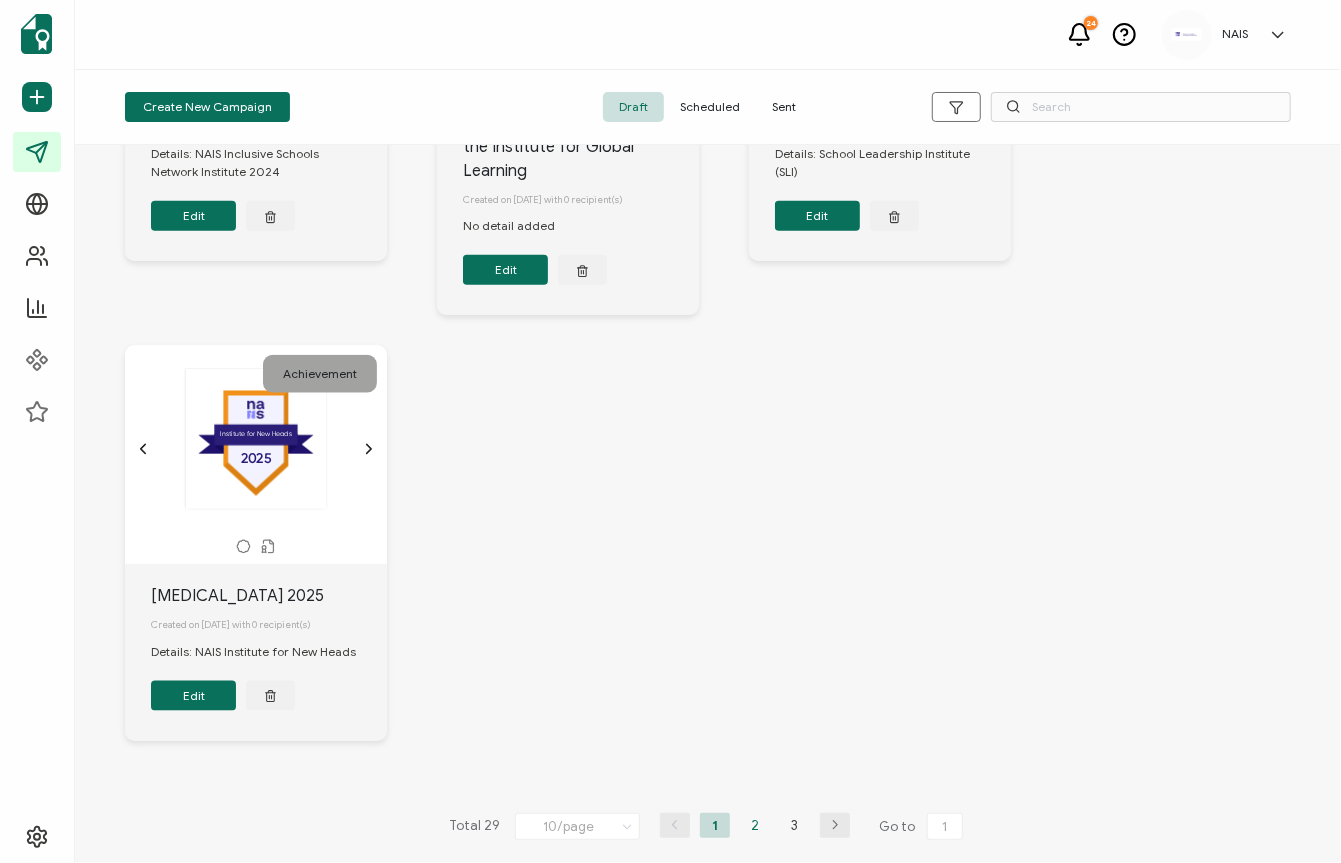 click on "2" at bounding box center (755, 825) 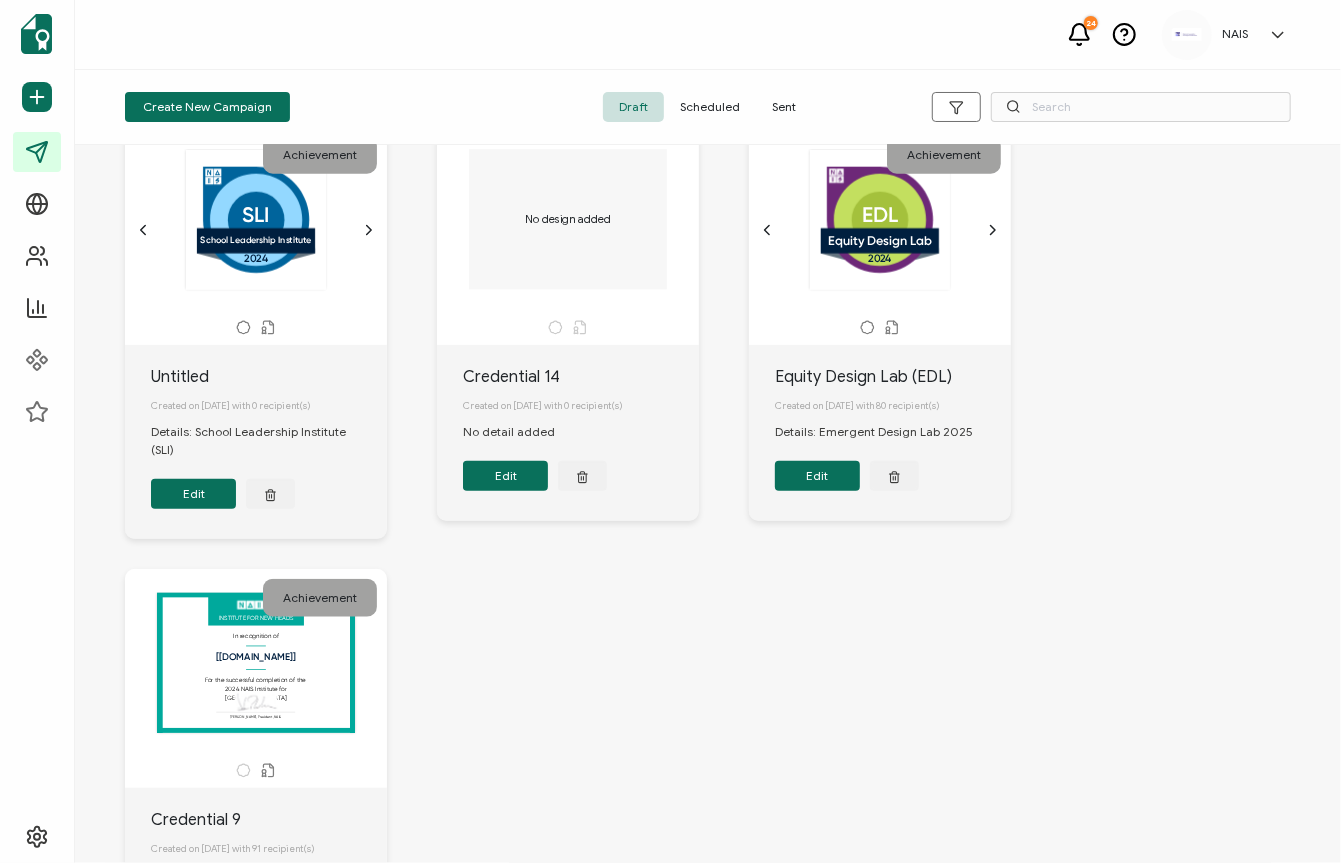 scroll, scrollTop: 1168, scrollLeft: 0, axis: vertical 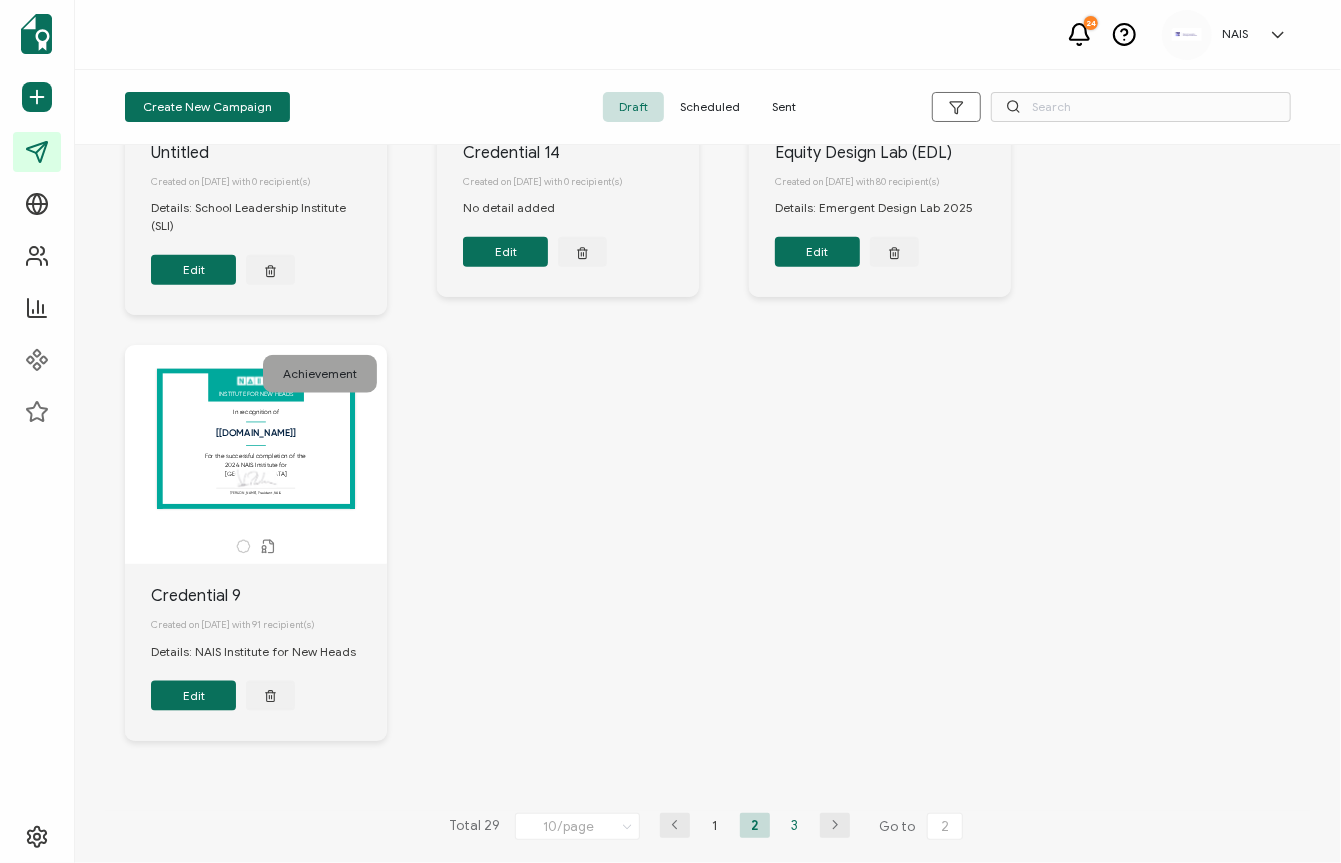 click on "3" at bounding box center (795, 825) 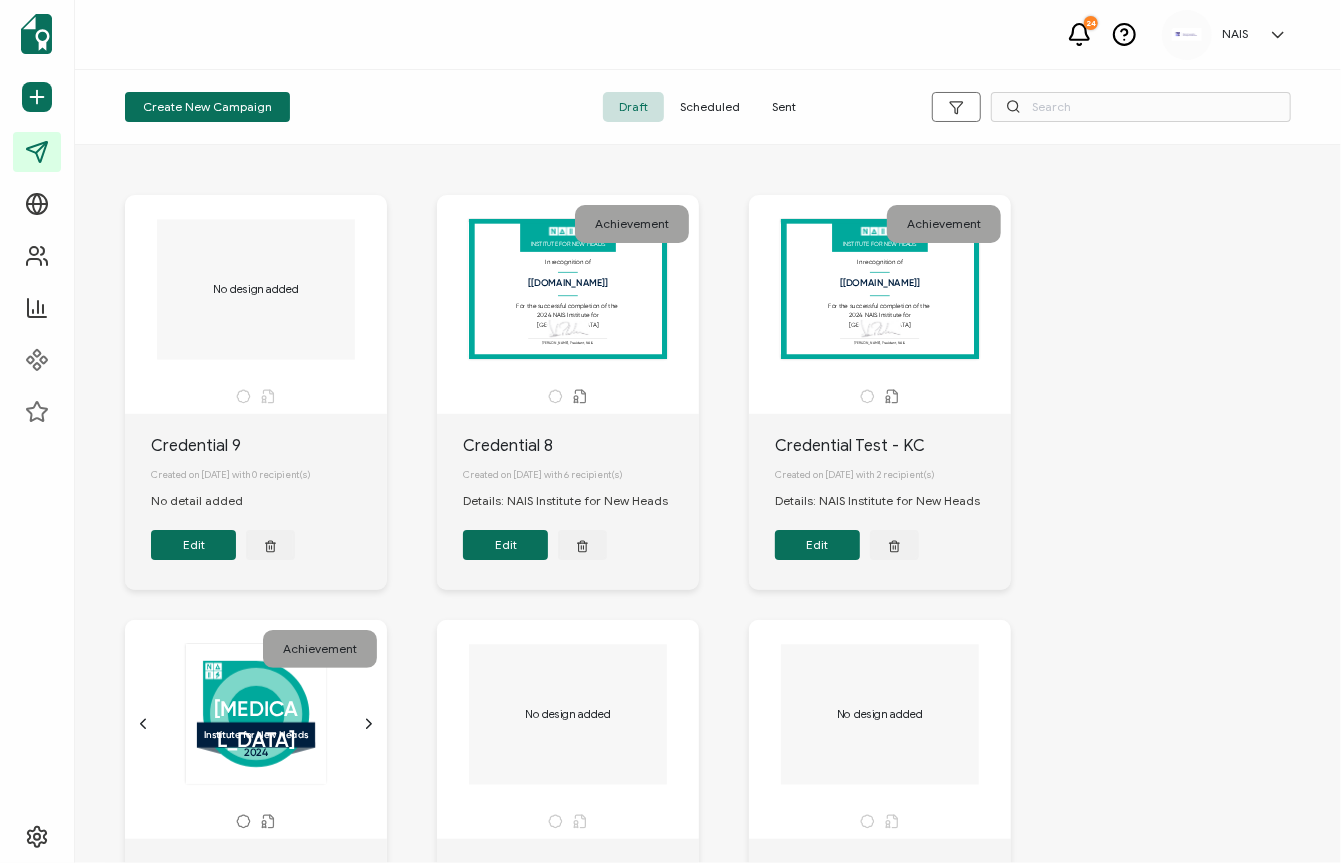 scroll, scrollTop: 742, scrollLeft: 0, axis: vertical 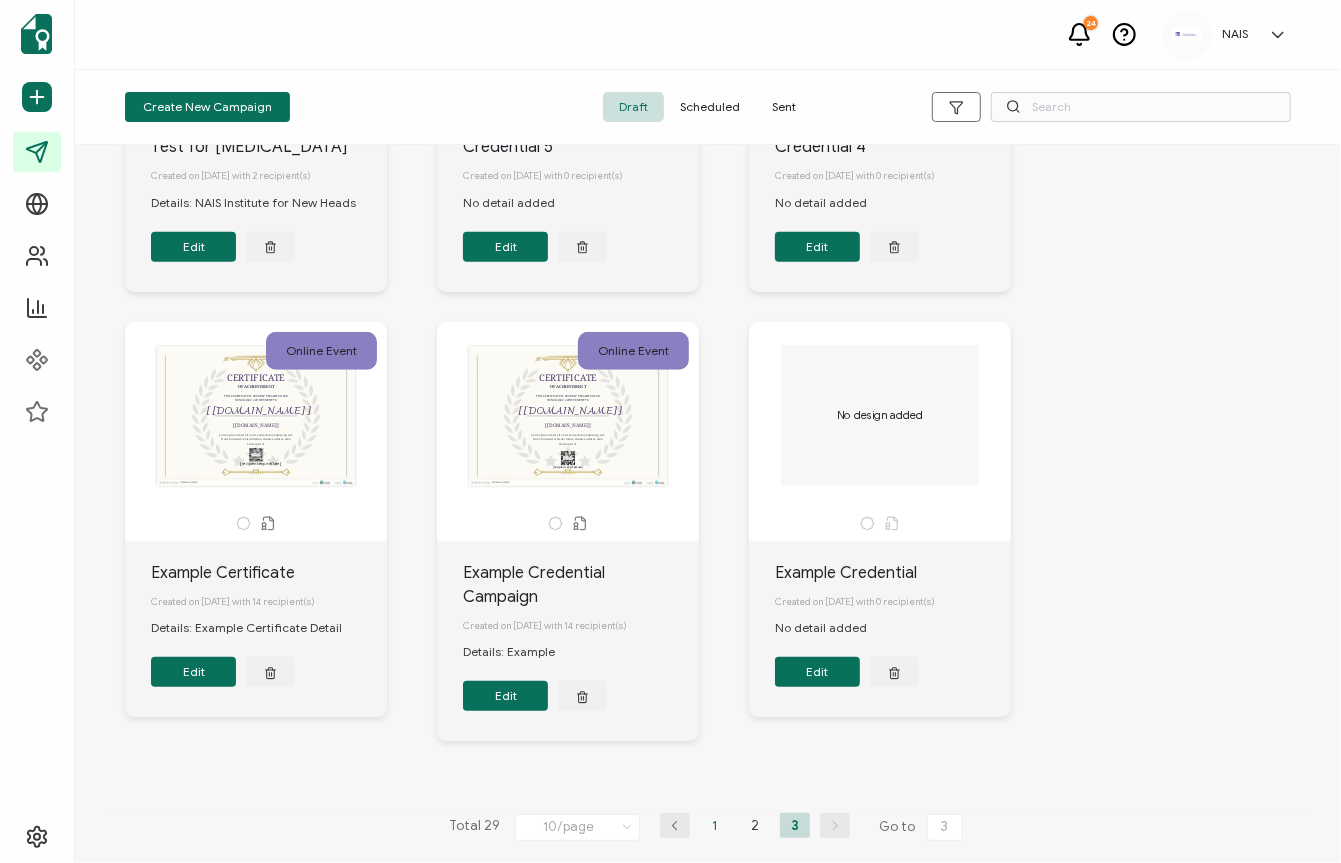click on "1" at bounding box center [715, 825] 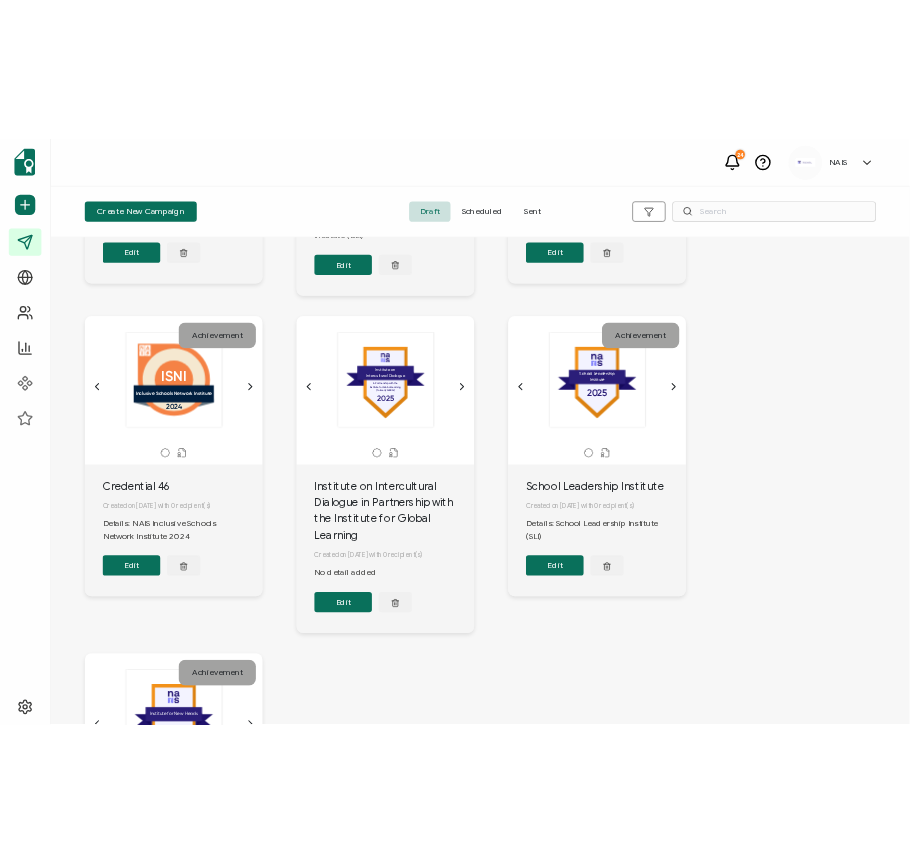 scroll, scrollTop: 826, scrollLeft: 0, axis: vertical 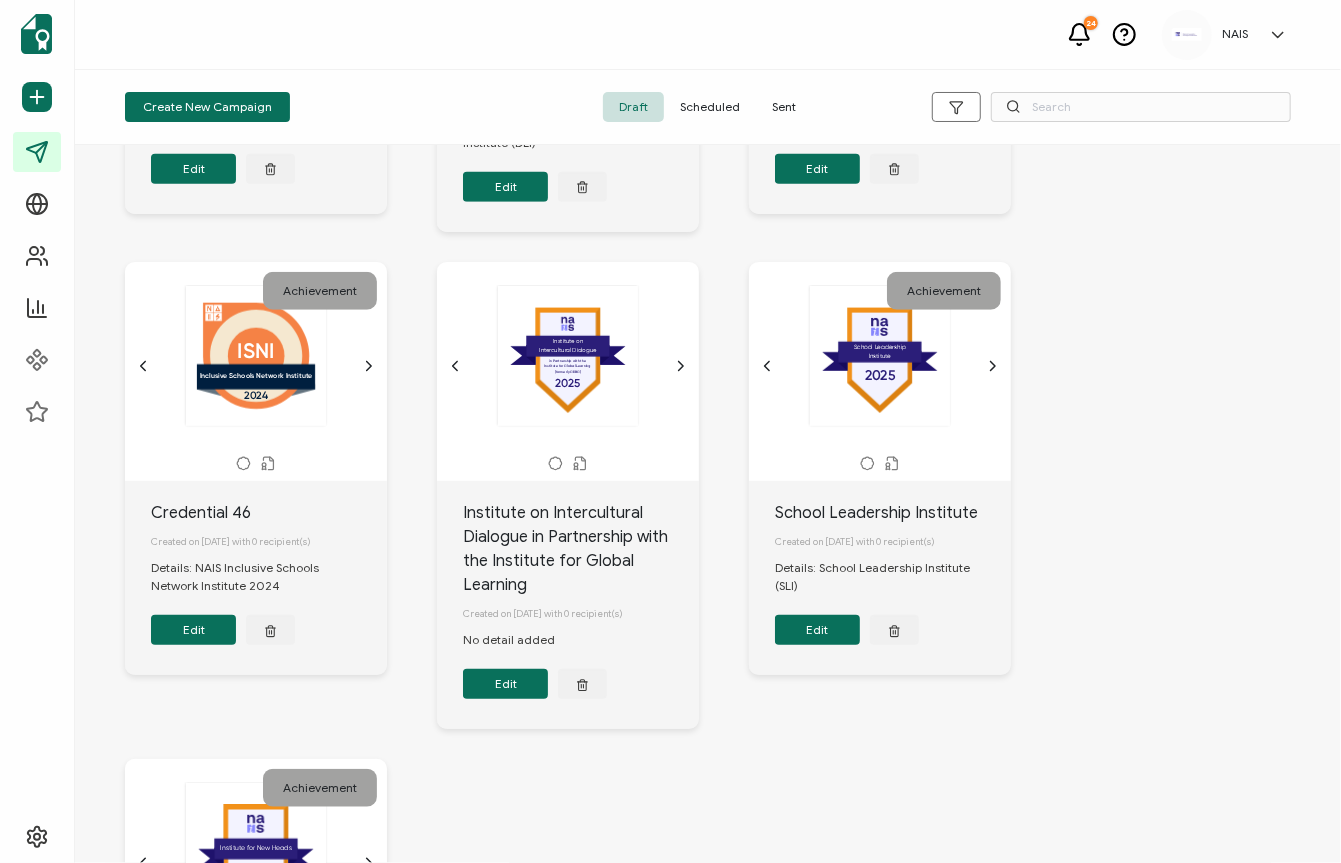 click 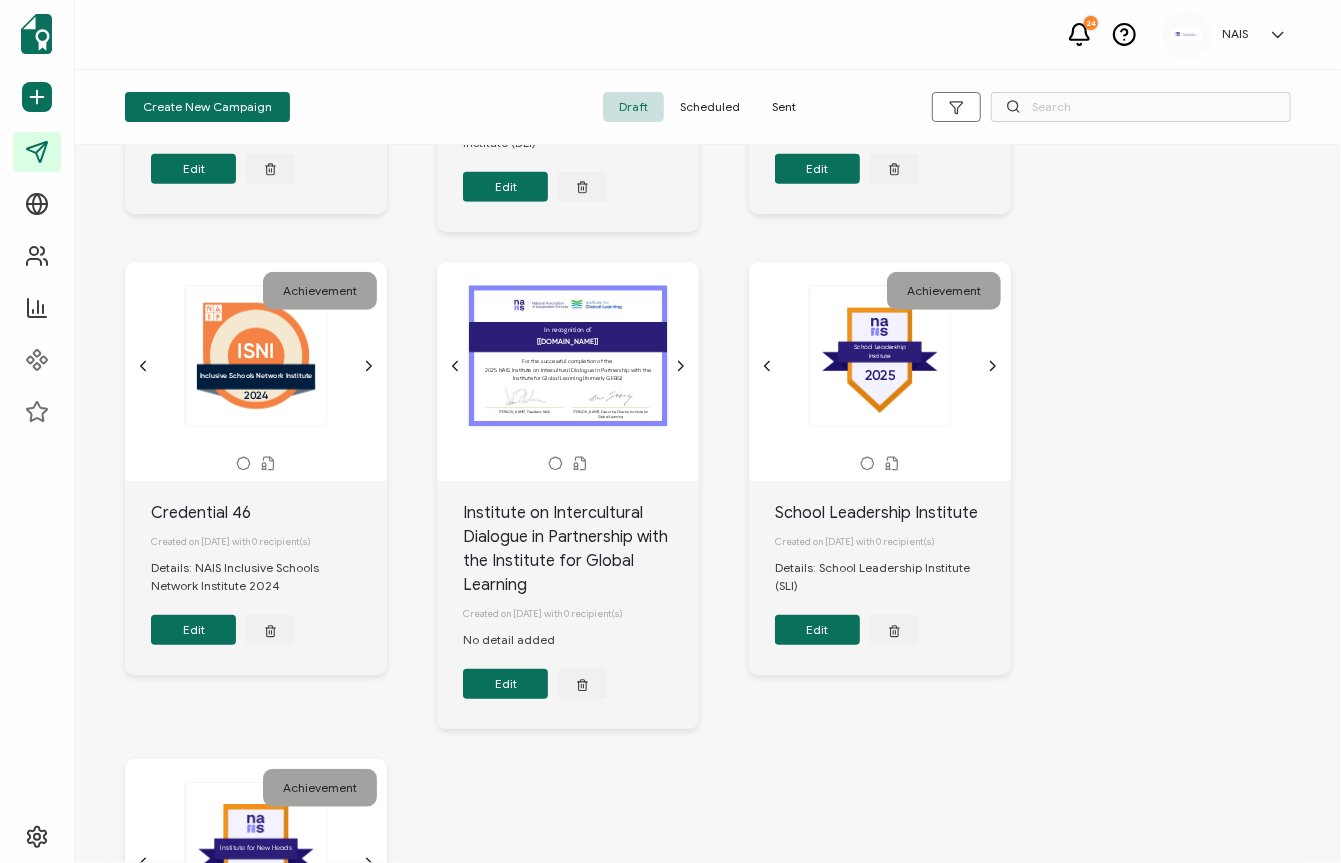 click on "The recipient’s full name, which will be automatically filled based on the information uploaded when adding recipients or lists.   [[DOMAIN_NAME]]         For the successful completion of the
2025 NAIS Institute on Intercultural Dialogue in Partnership with the Institute for Global Learning (formerly GEBG)               [PERSON_NAME], President, NAIS                     In recognition of                                       [PERSON_NAME], Executive Director, Institute for Global Learning" at bounding box center [568, 356] 